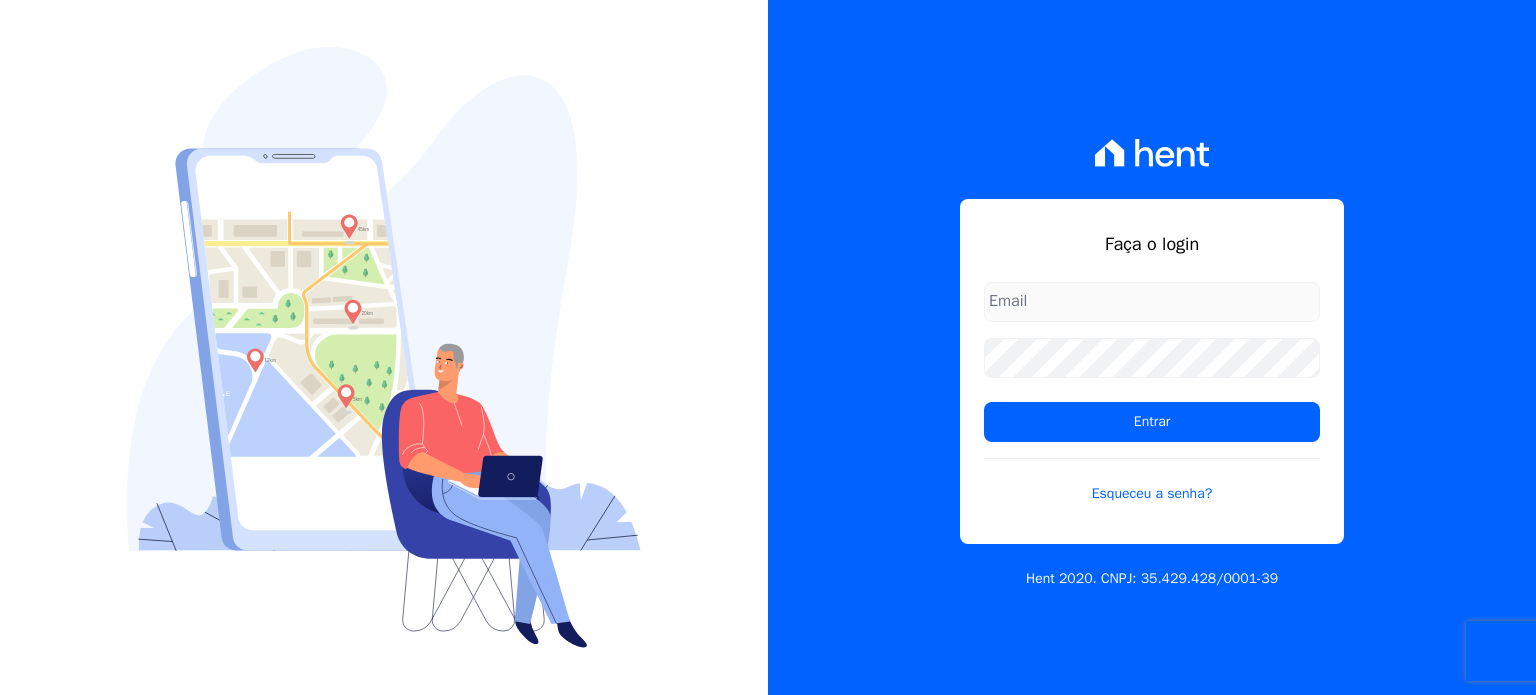 scroll, scrollTop: 0, scrollLeft: 0, axis: both 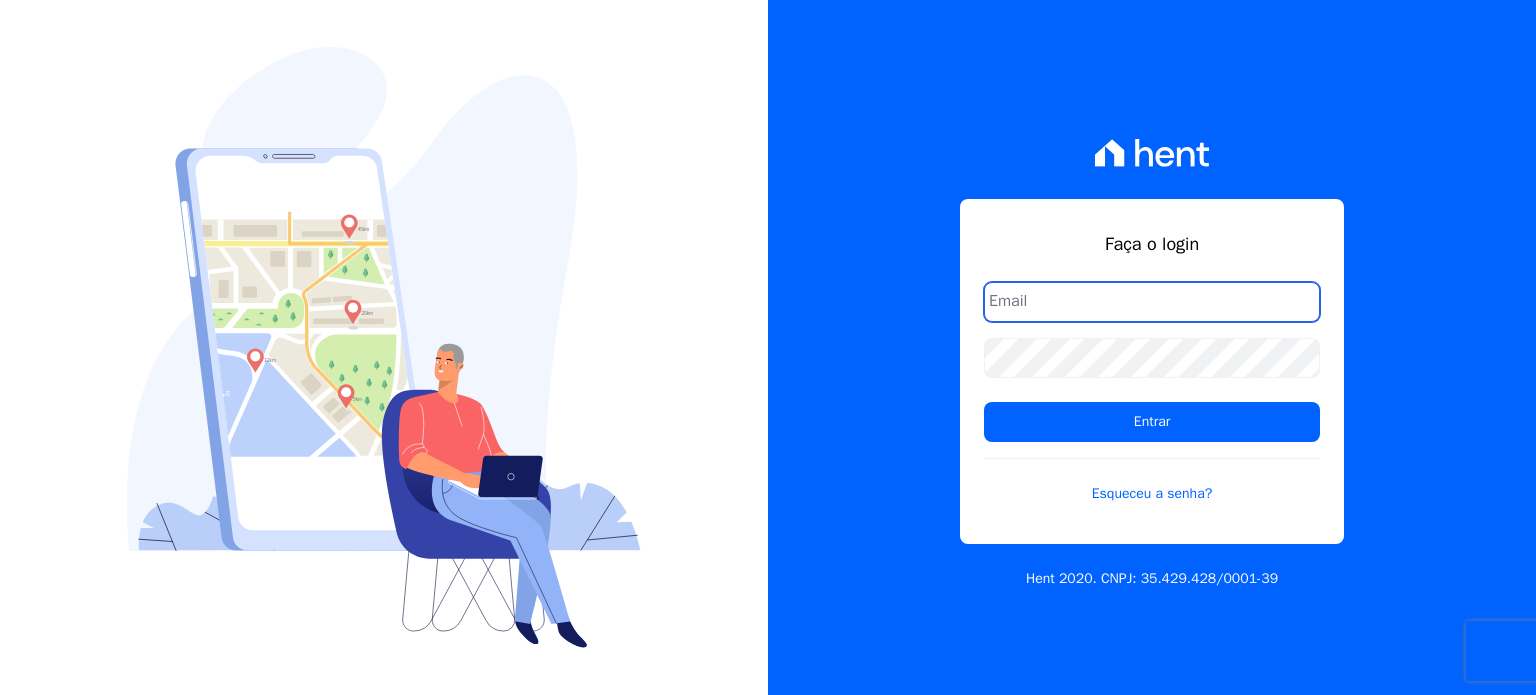 click at bounding box center (1152, 302) 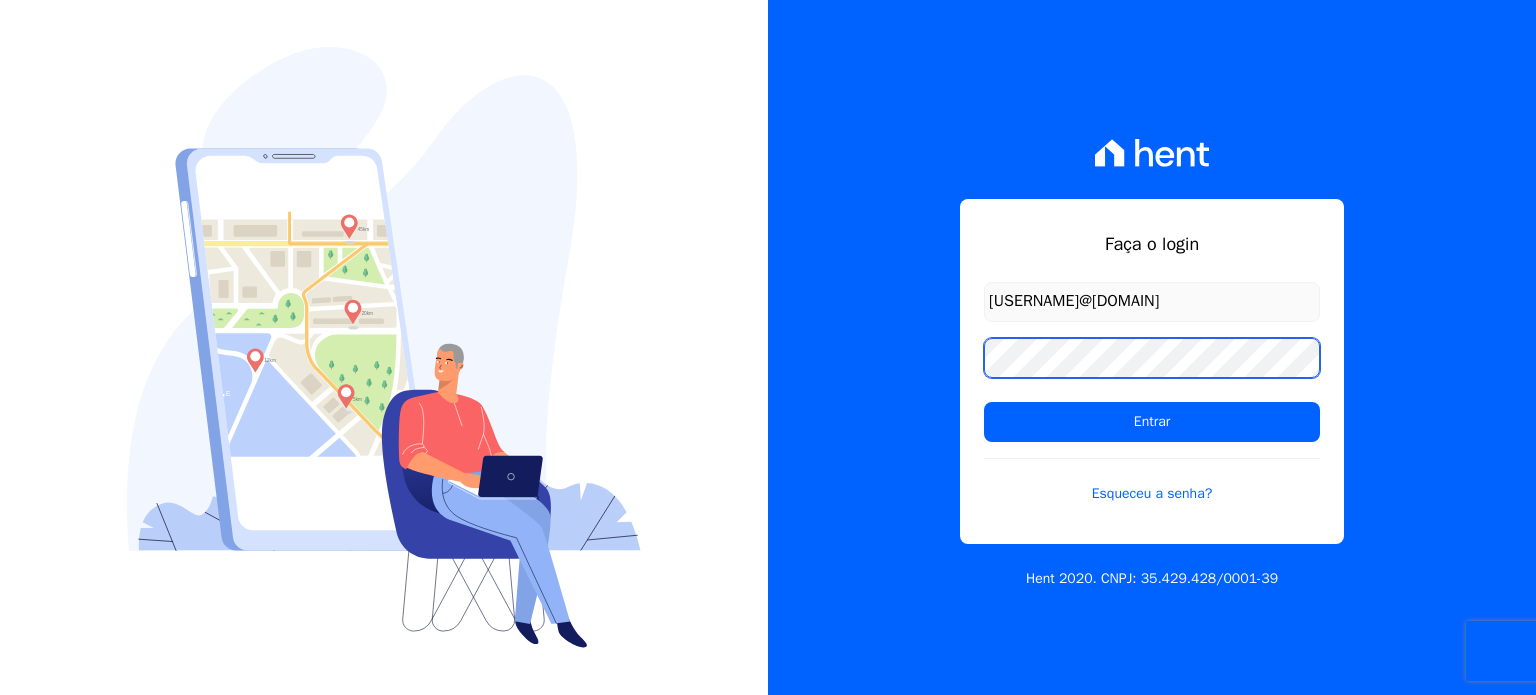 click on "Entrar" at bounding box center [1152, 422] 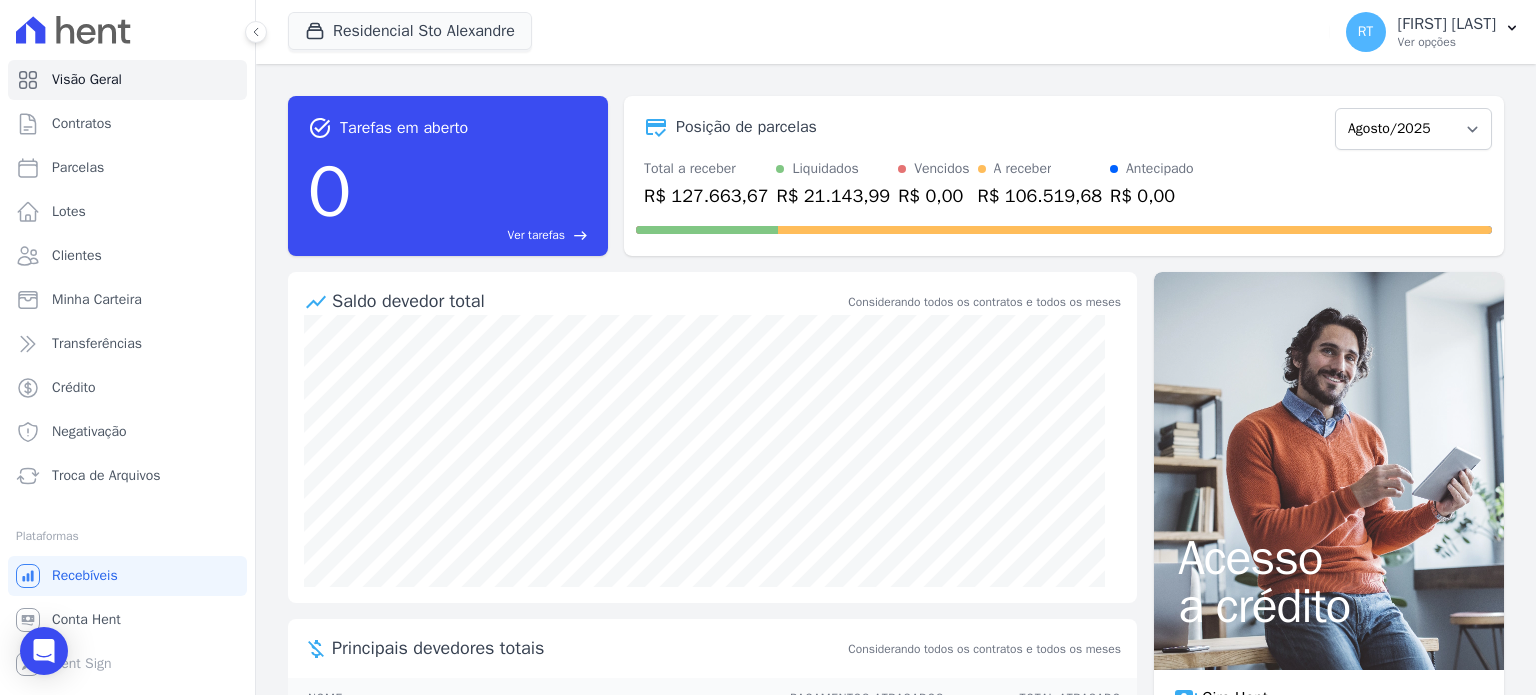 scroll, scrollTop: 0, scrollLeft: 0, axis: both 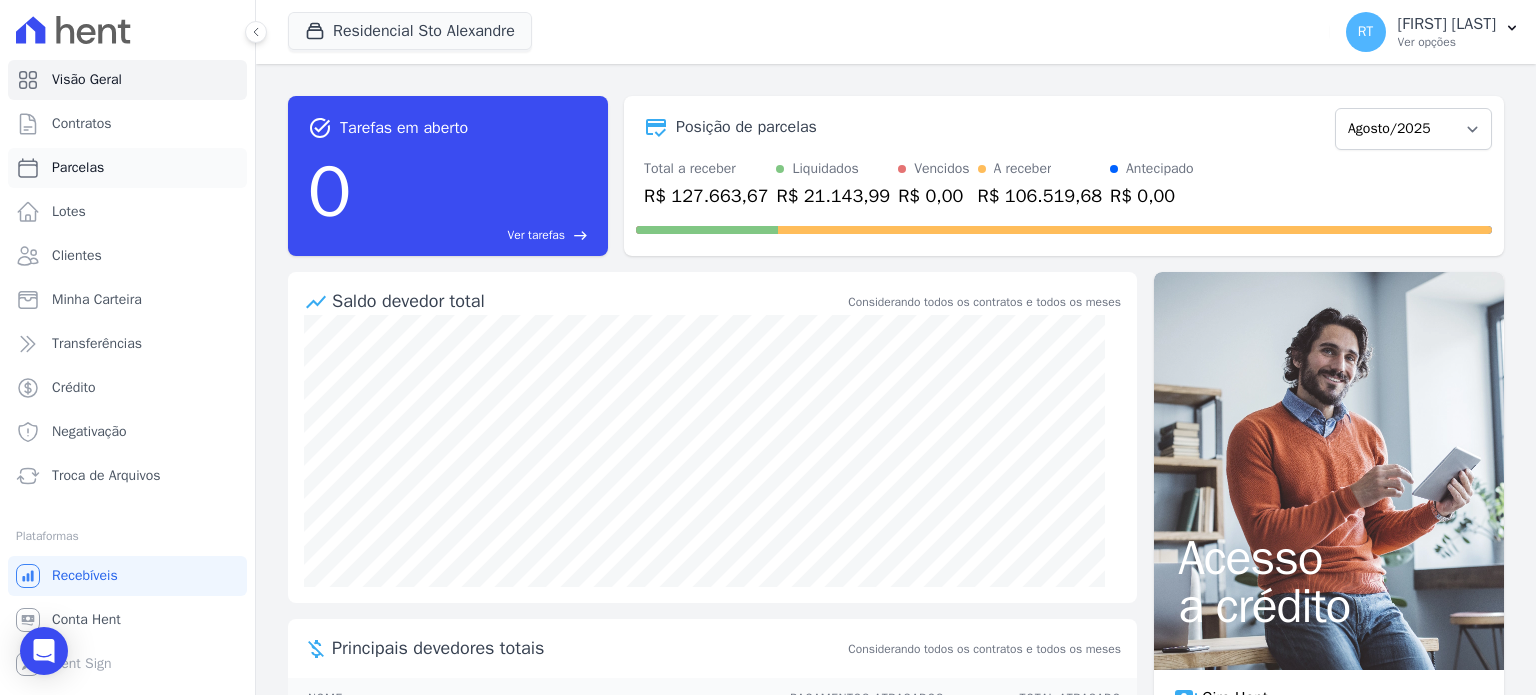 click on "Parcelas" at bounding box center (78, 168) 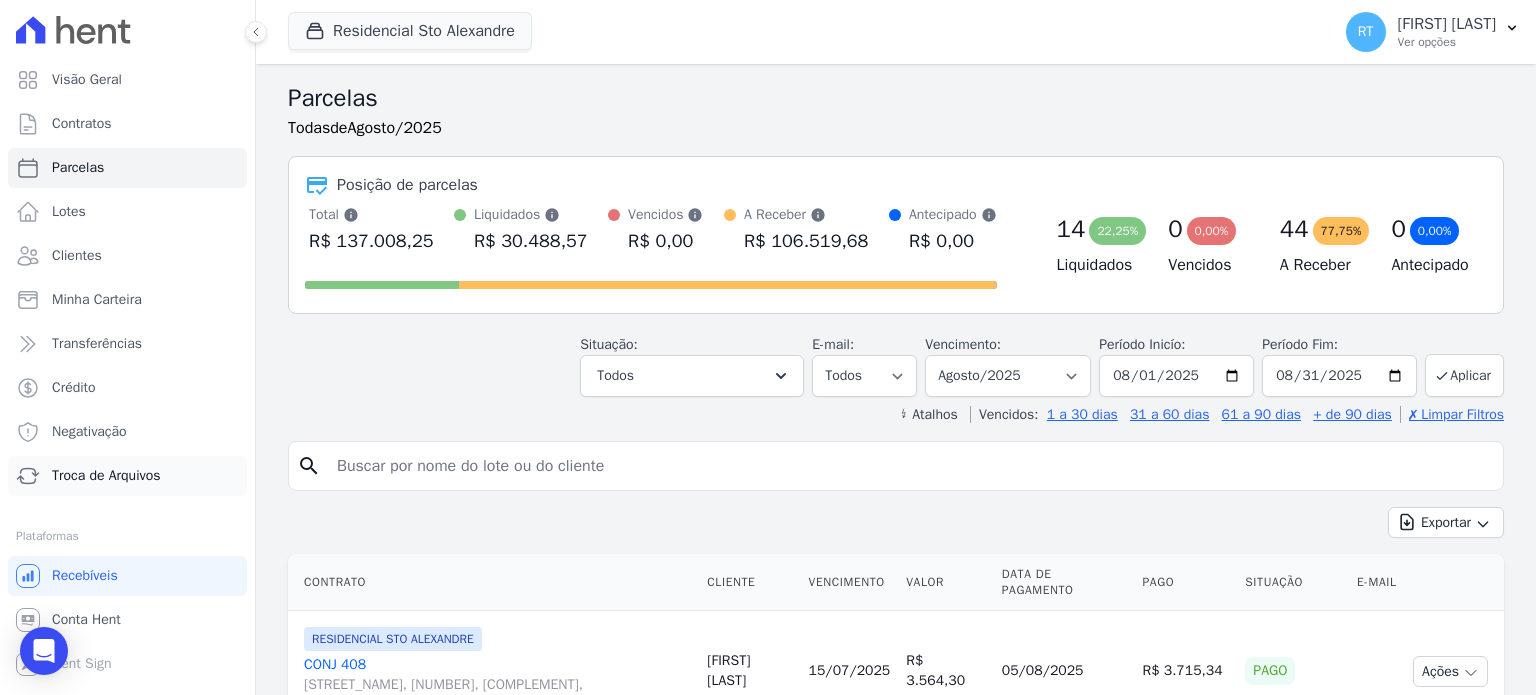 click on "Troca de Arquivos" at bounding box center [106, 476] 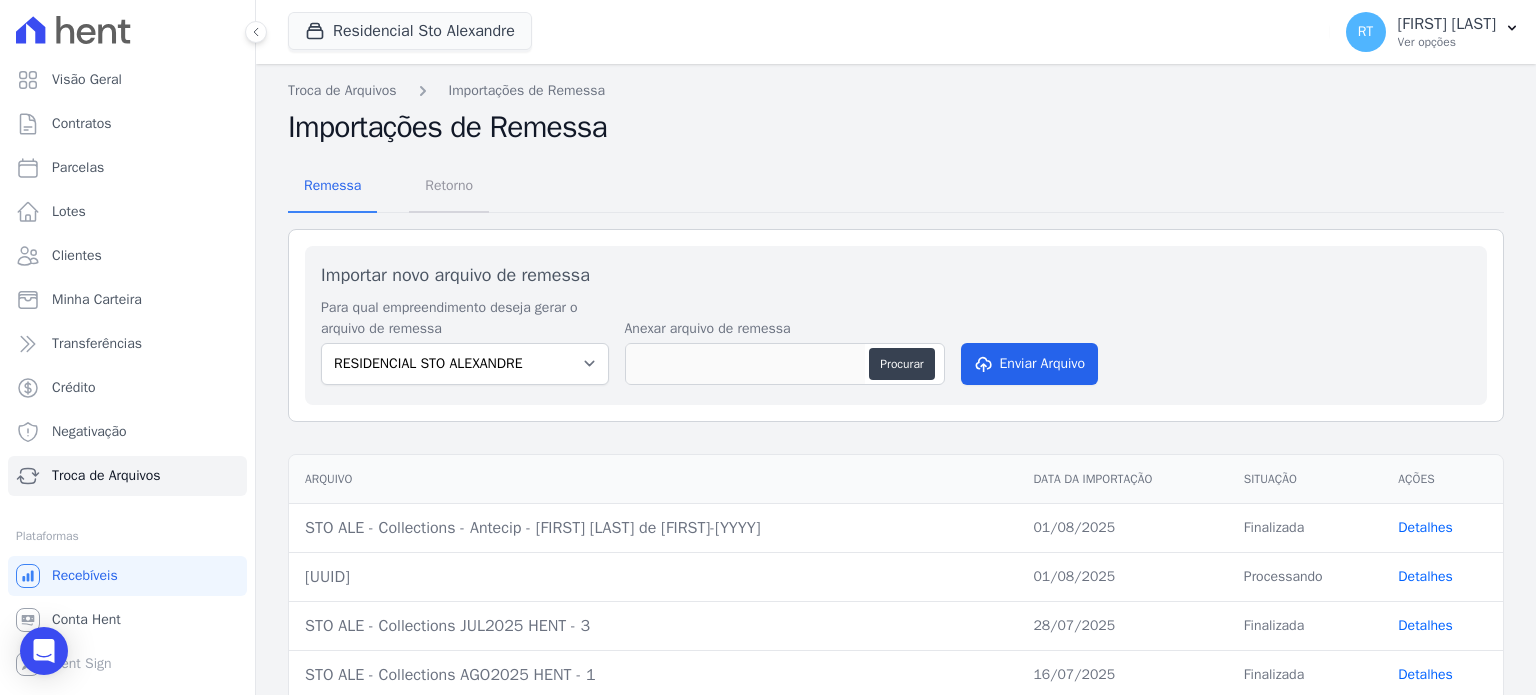 click on "Retorno" at bounding box center (449, 185) 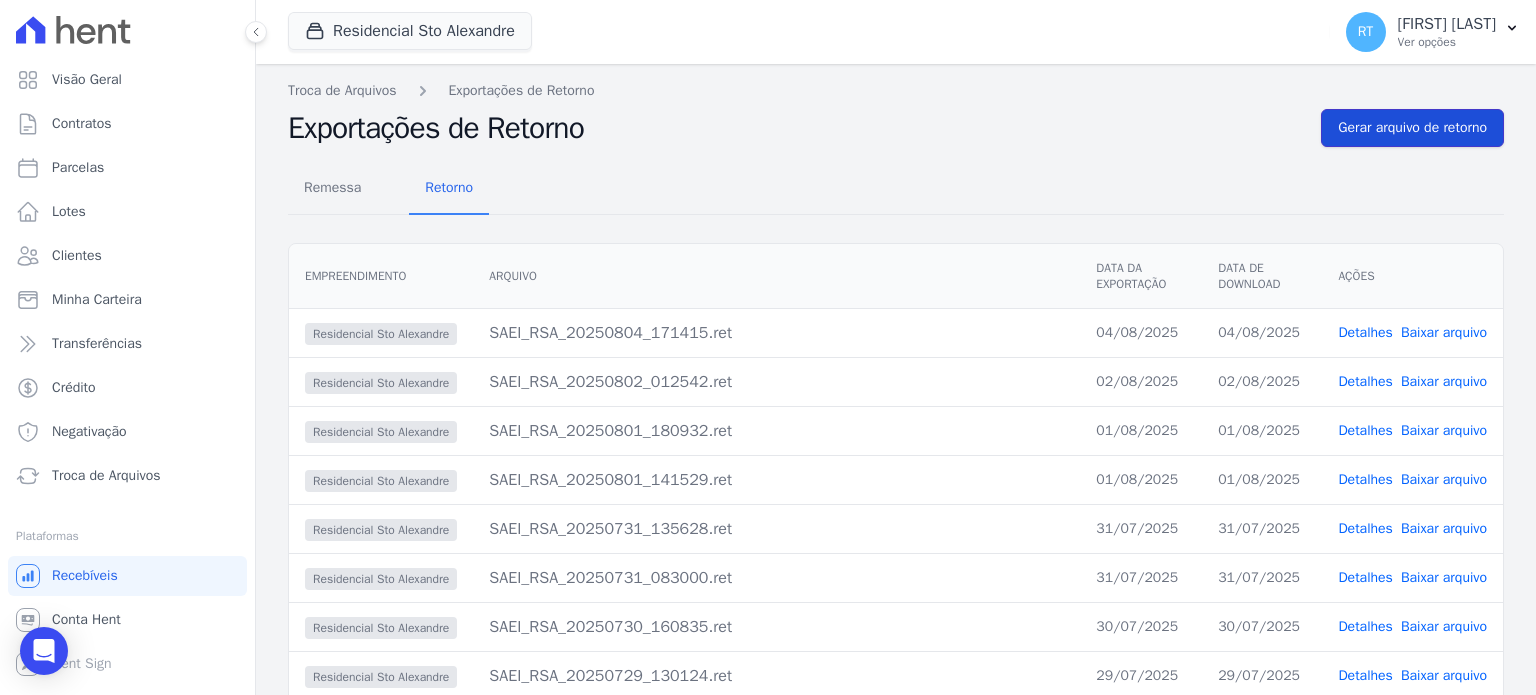 click on "Gerar arquivo de retorno" at bounding box center (1412, 128) 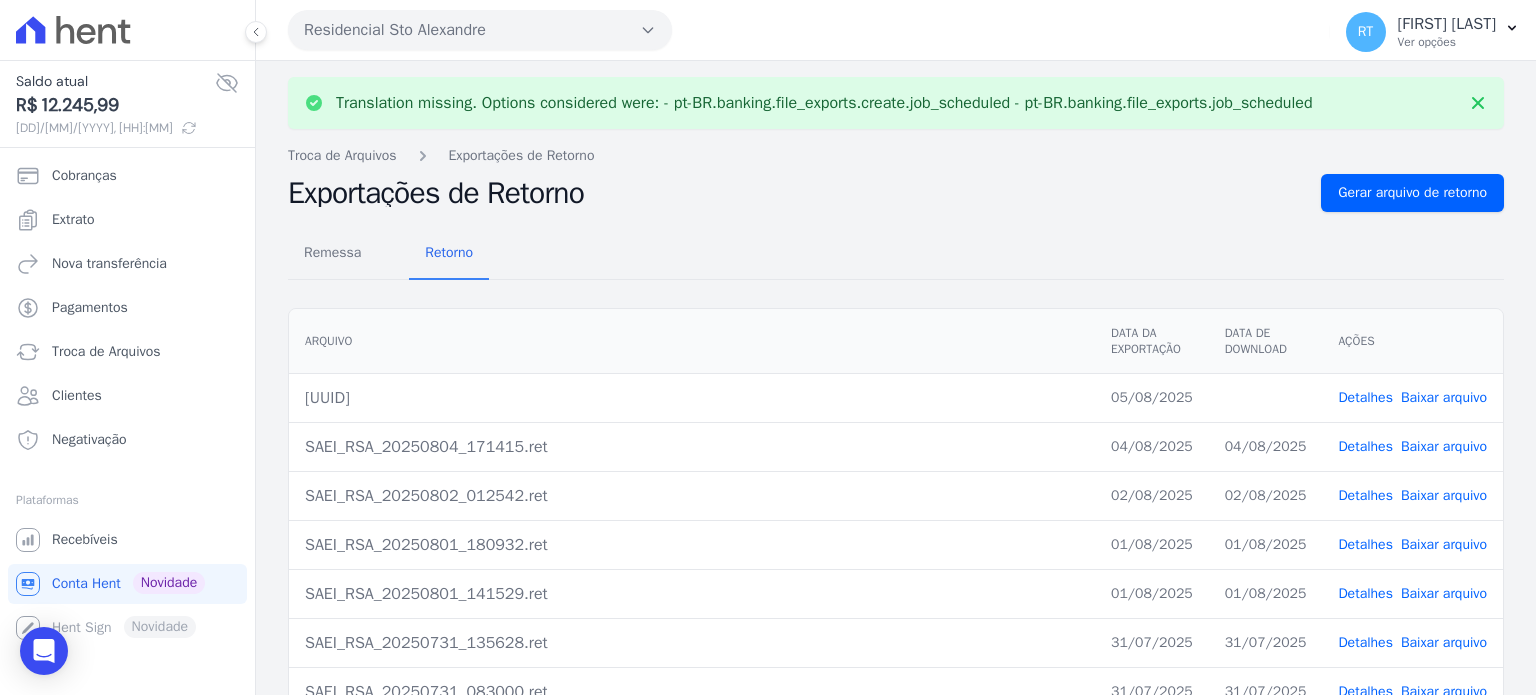 click on "Detalhes" at bounding box center [1365, 397] 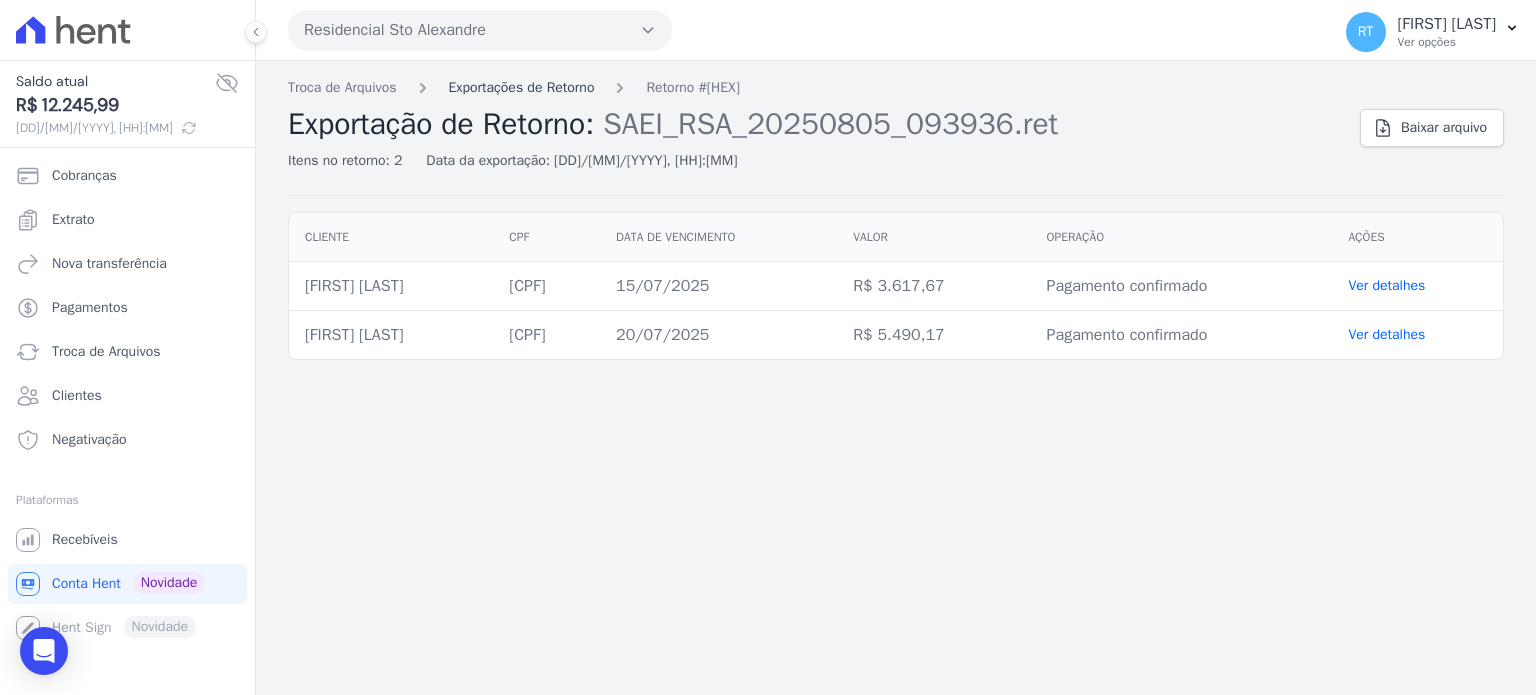 click on "Exportações de Retorno" at bounding box center (522, 87) 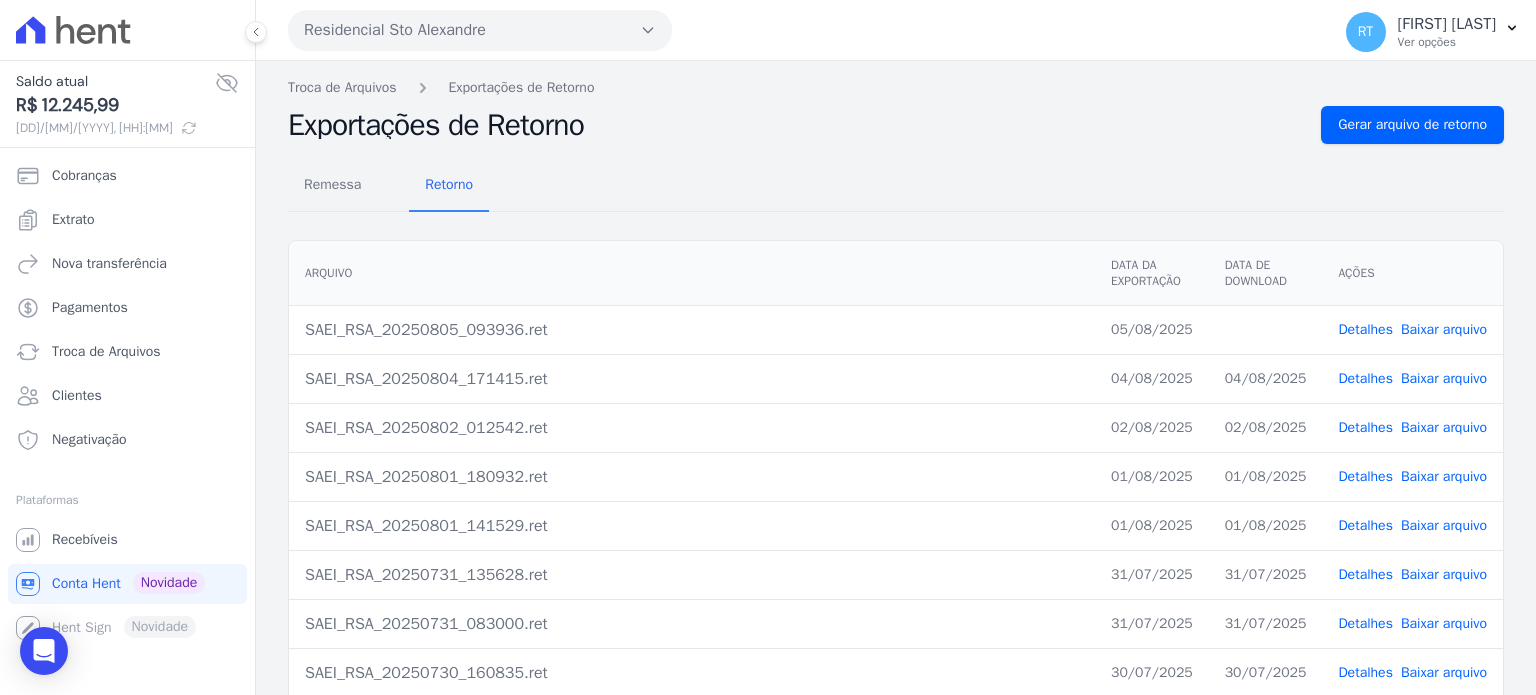 click on "Baixar arquivo" at bounding box center (1444, 329) 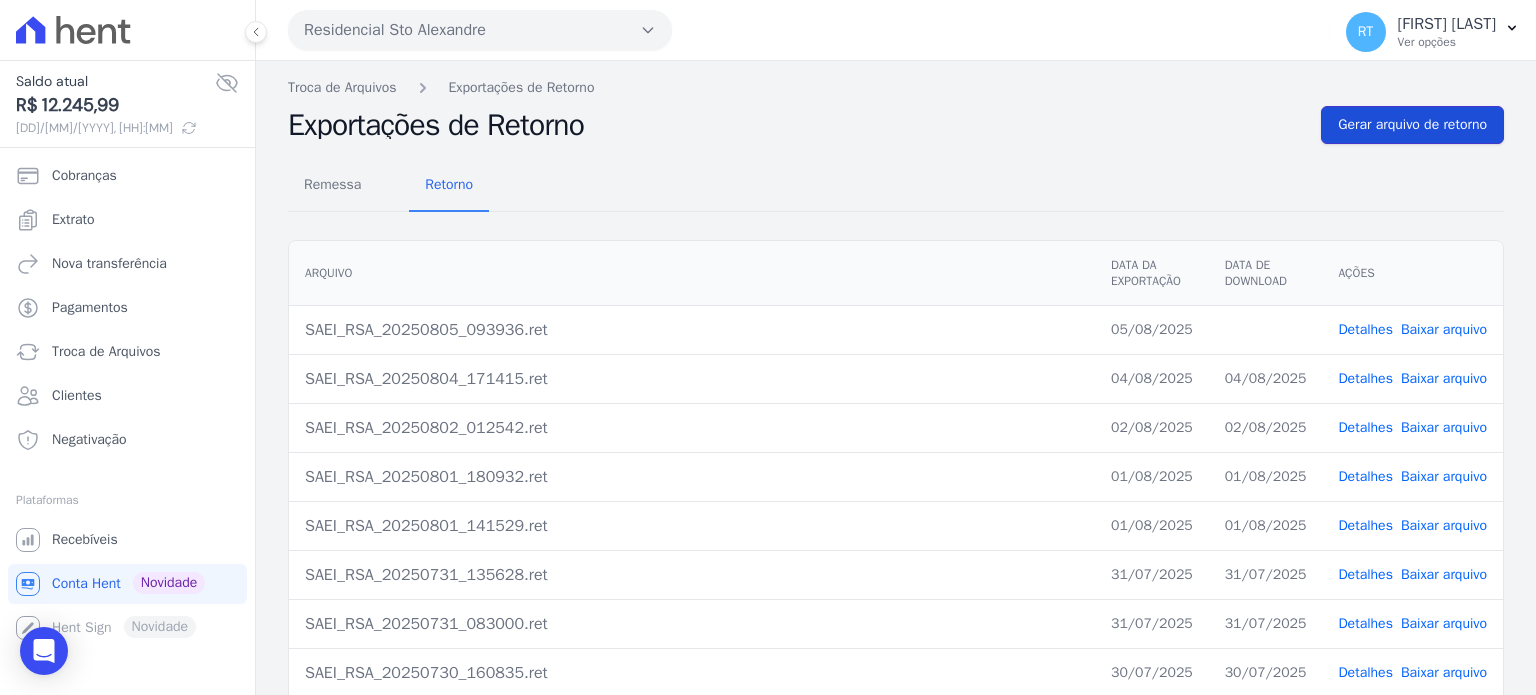 click on "Gerar arquivo de retorno" at bounding box center [1412, 125] 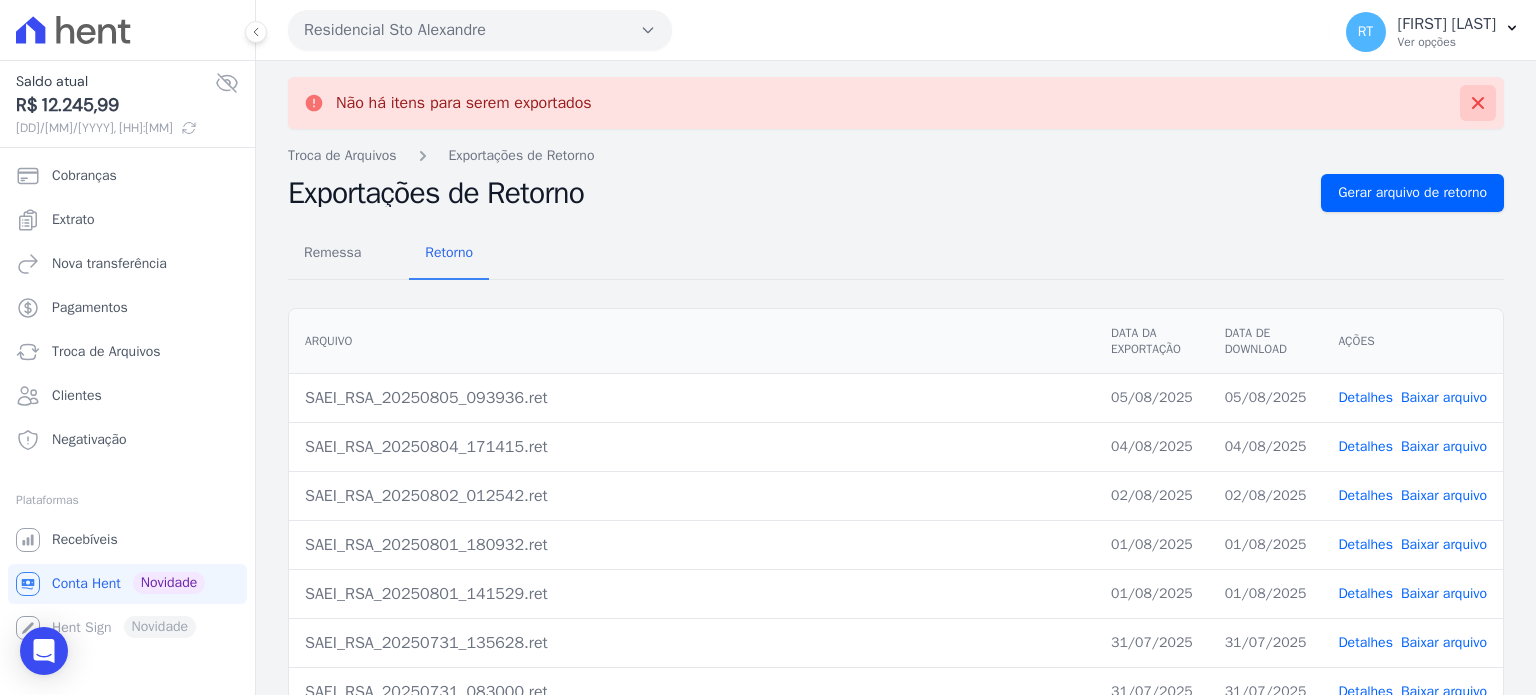 click 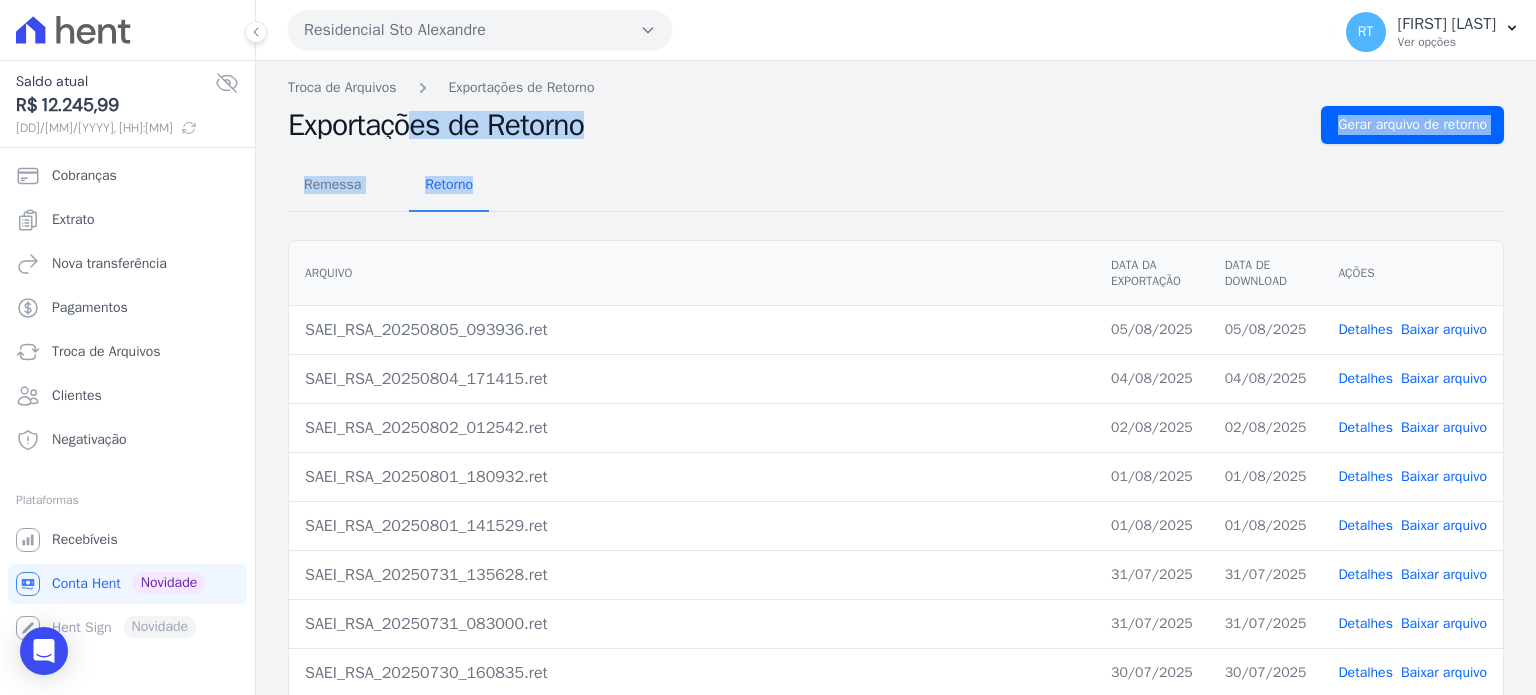 drag, startPoint x: 704, startPoint y: 185, endPoint x: 292, endPoint y: 149, distance: 413.56982 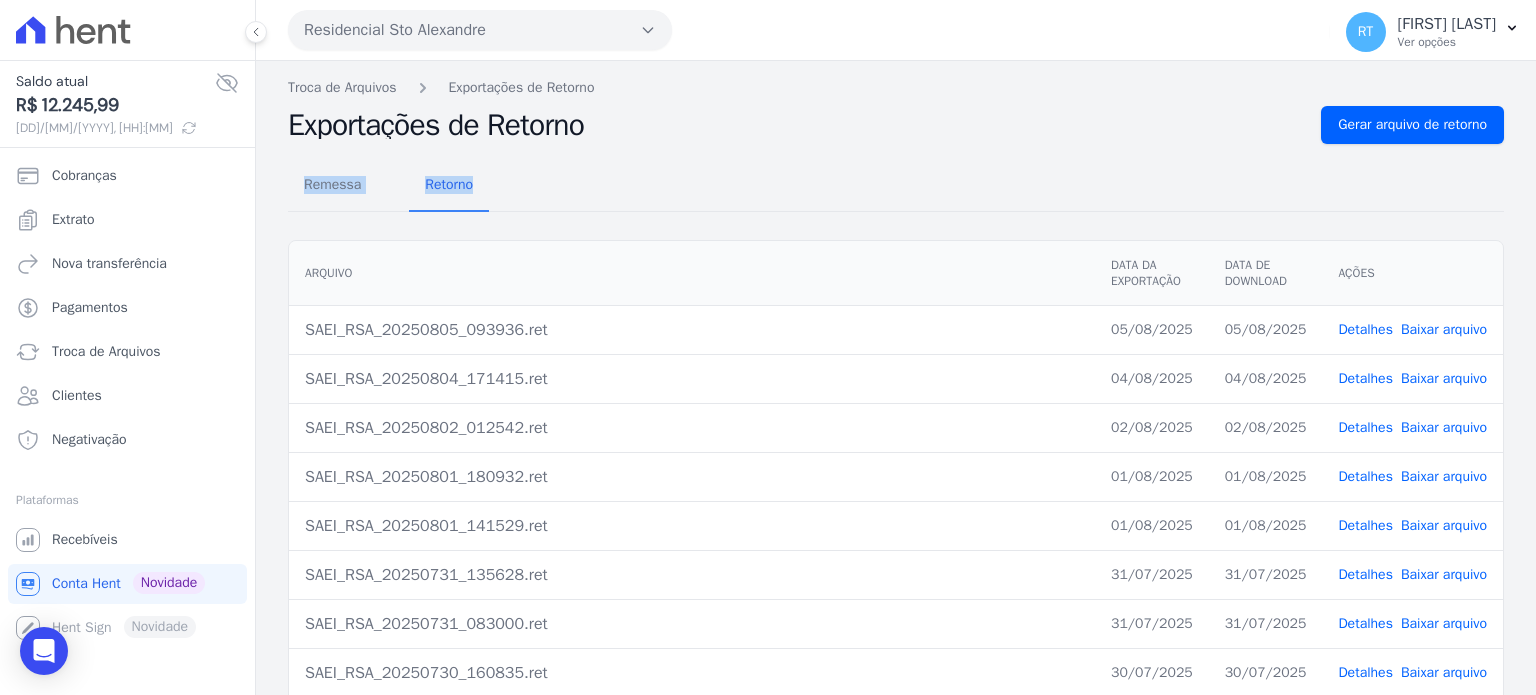 click on "Arquivo
Data da Exportação
Data de Download
Ações
SAEI_RSA_20250805_093936.ret
05/08/2025
05/08/2025
Detalhes
Baixar arquivo
Detalhes" at bounding box center (896, 505) 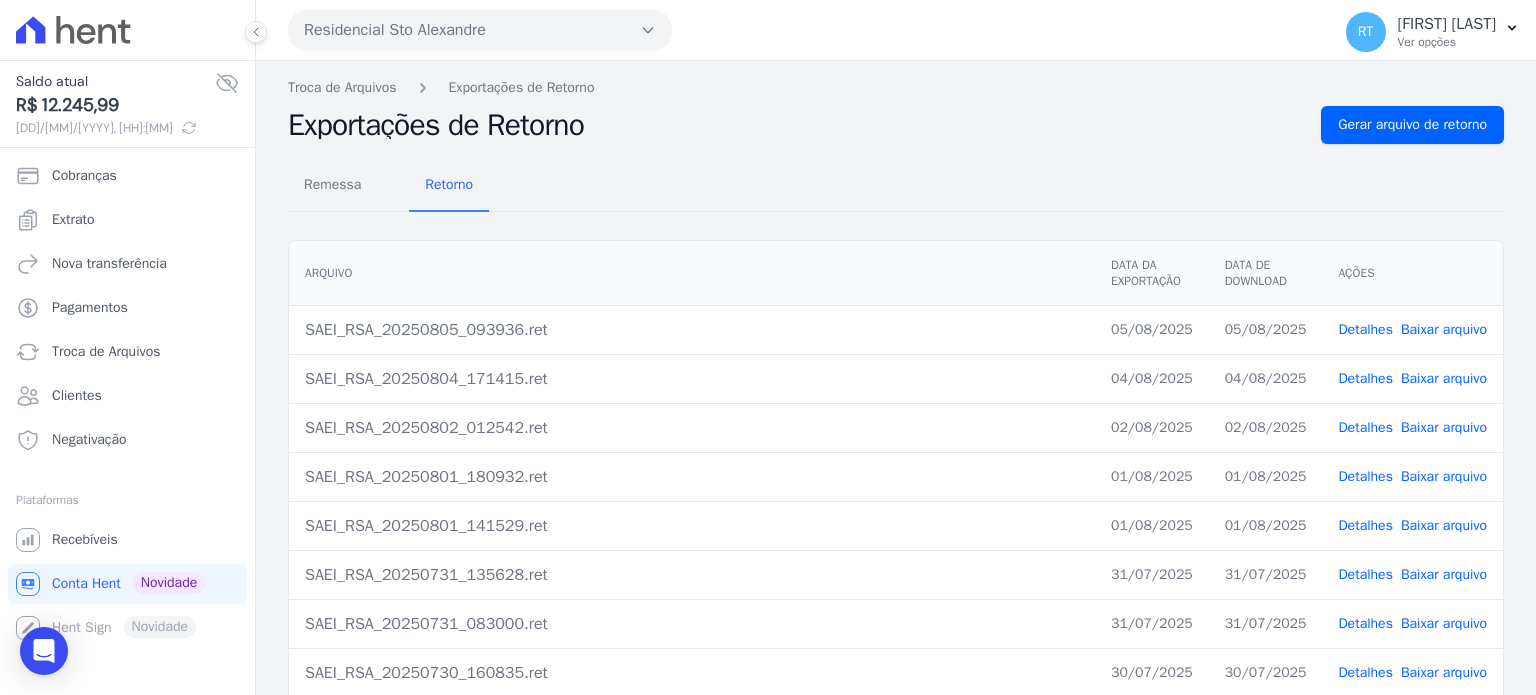 click on "Detalhes" at bounding box center (1365, 329) 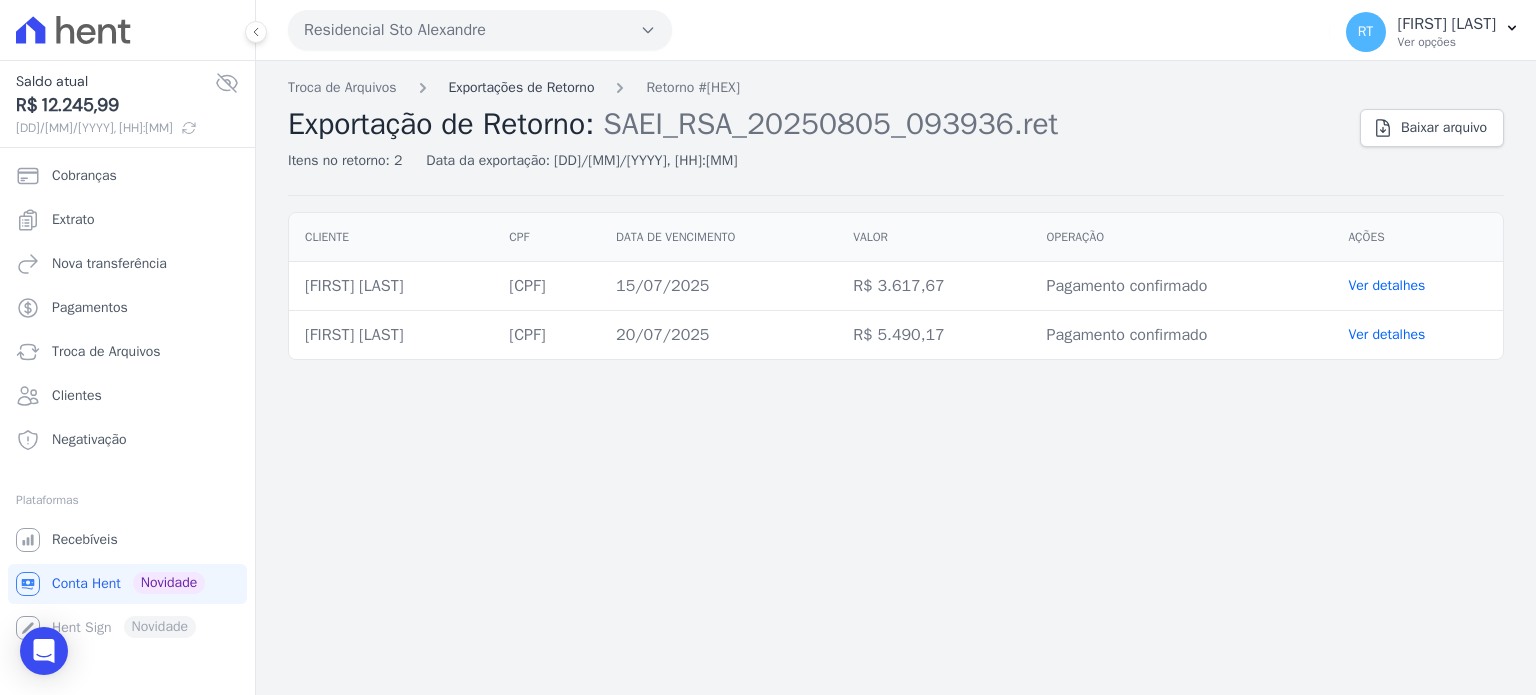 click on "Exportações de Retorno" at bounding box center (522, 87) 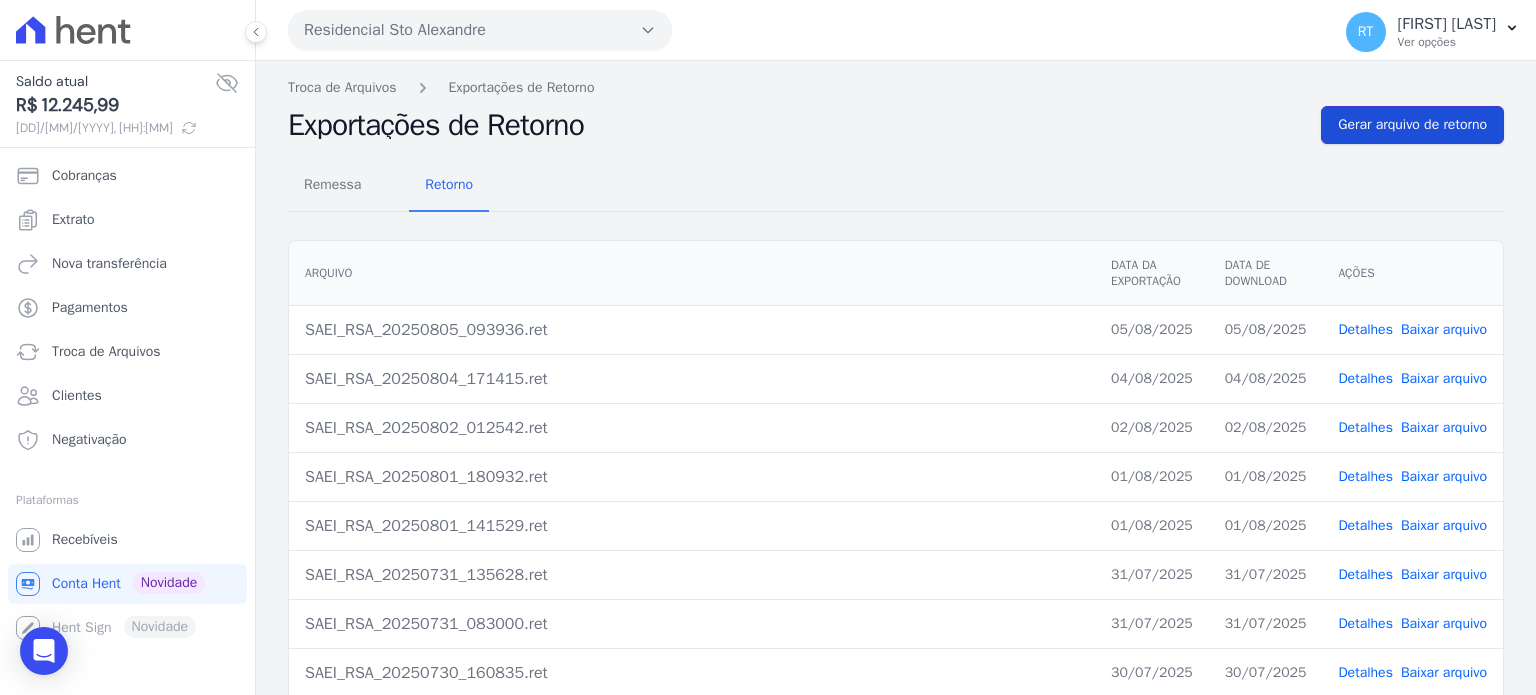 click on "Gerar arquivo de retorno" at bounding box center [1412, 125] 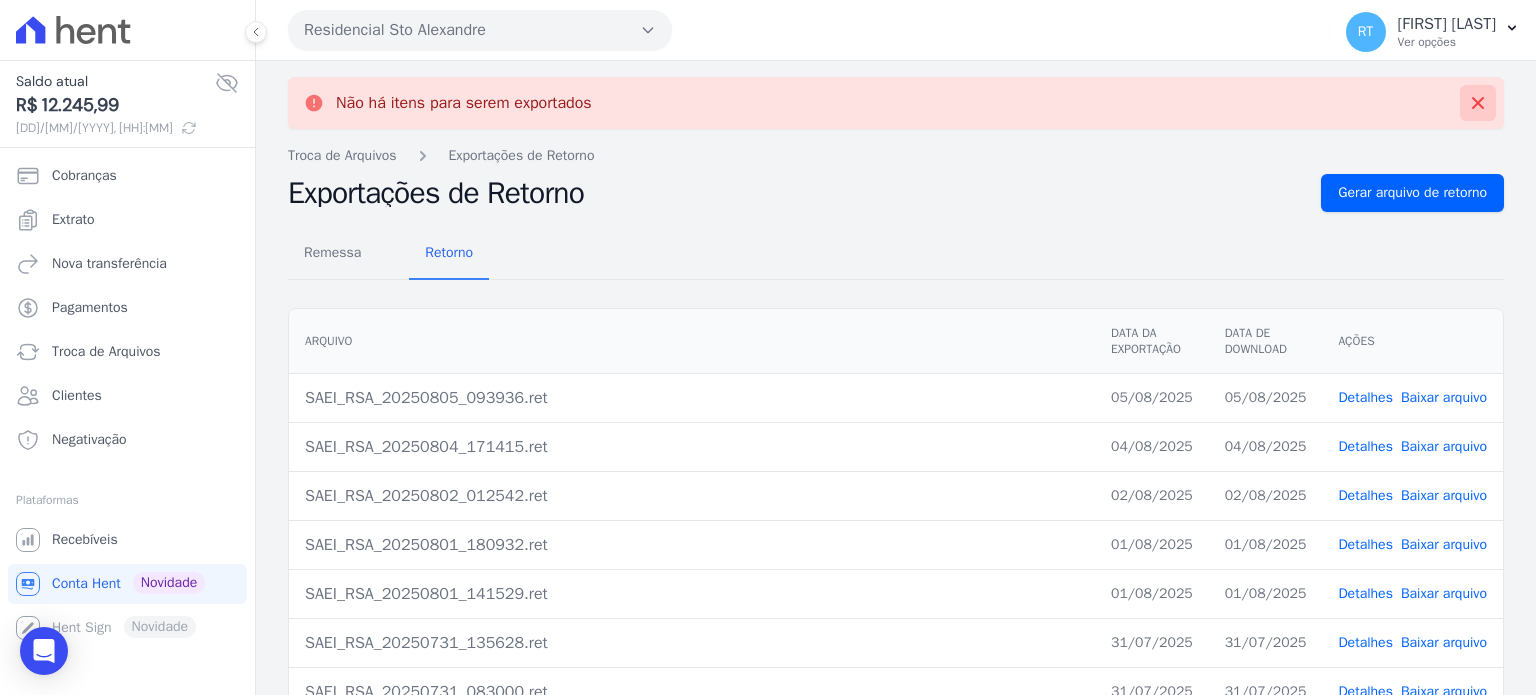 click 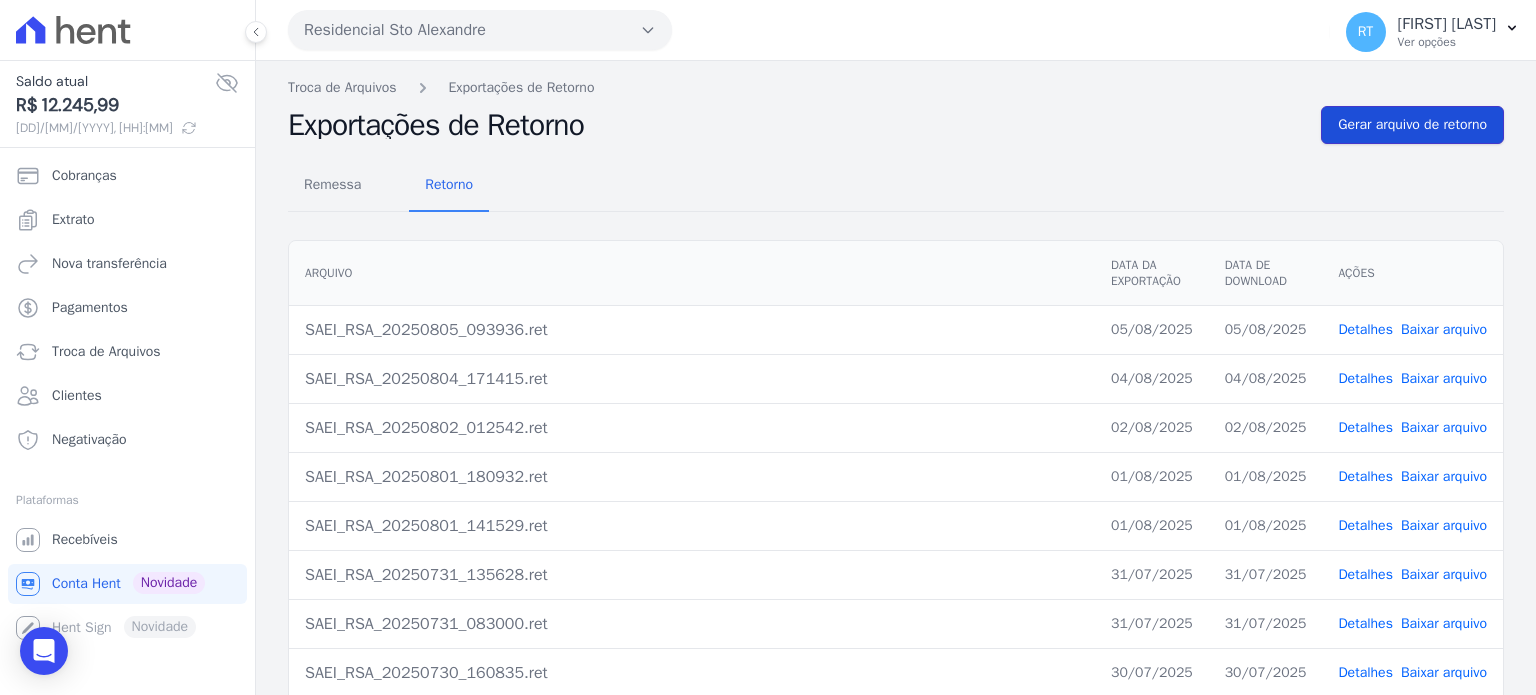 click on "Gerar arquivo de retorno" at bounding box center (1412, 125) 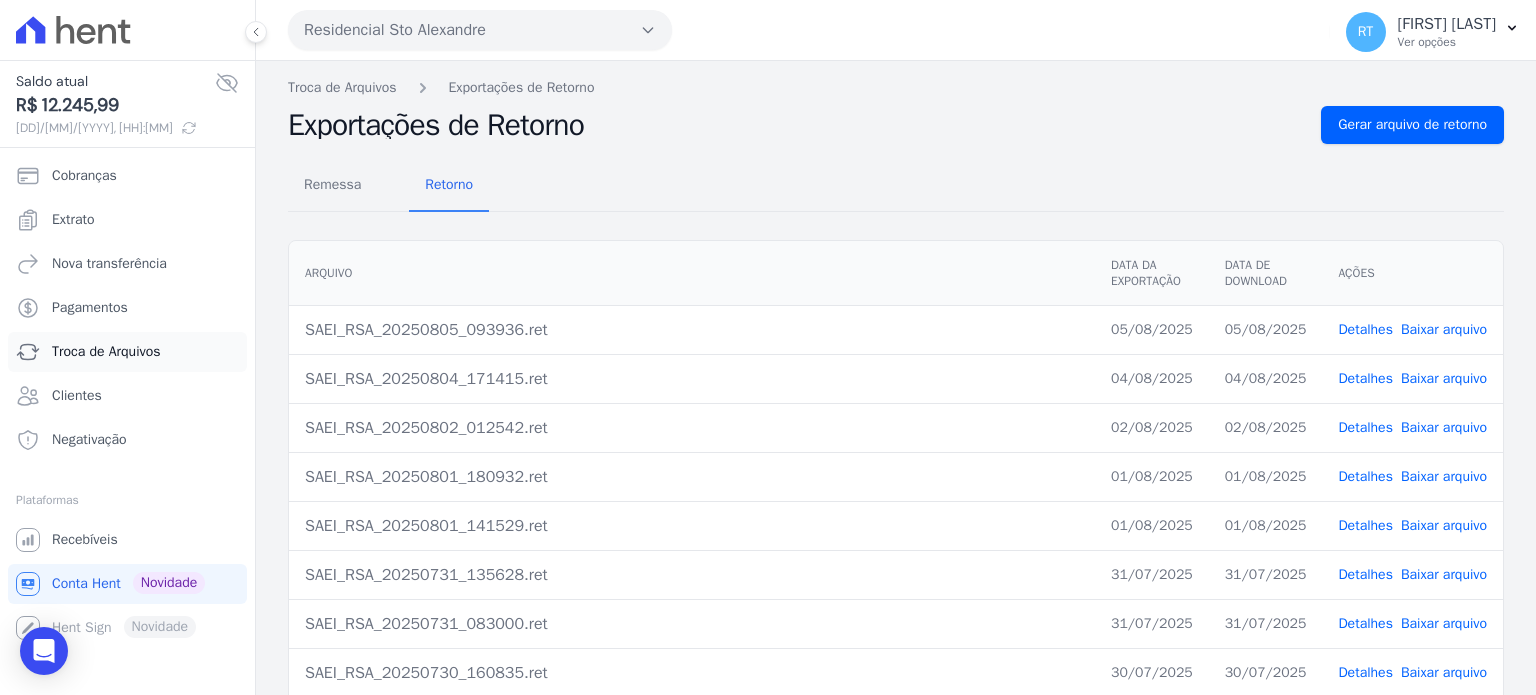 click on "Troca de Arquivos" at bounding box center (106, 352) 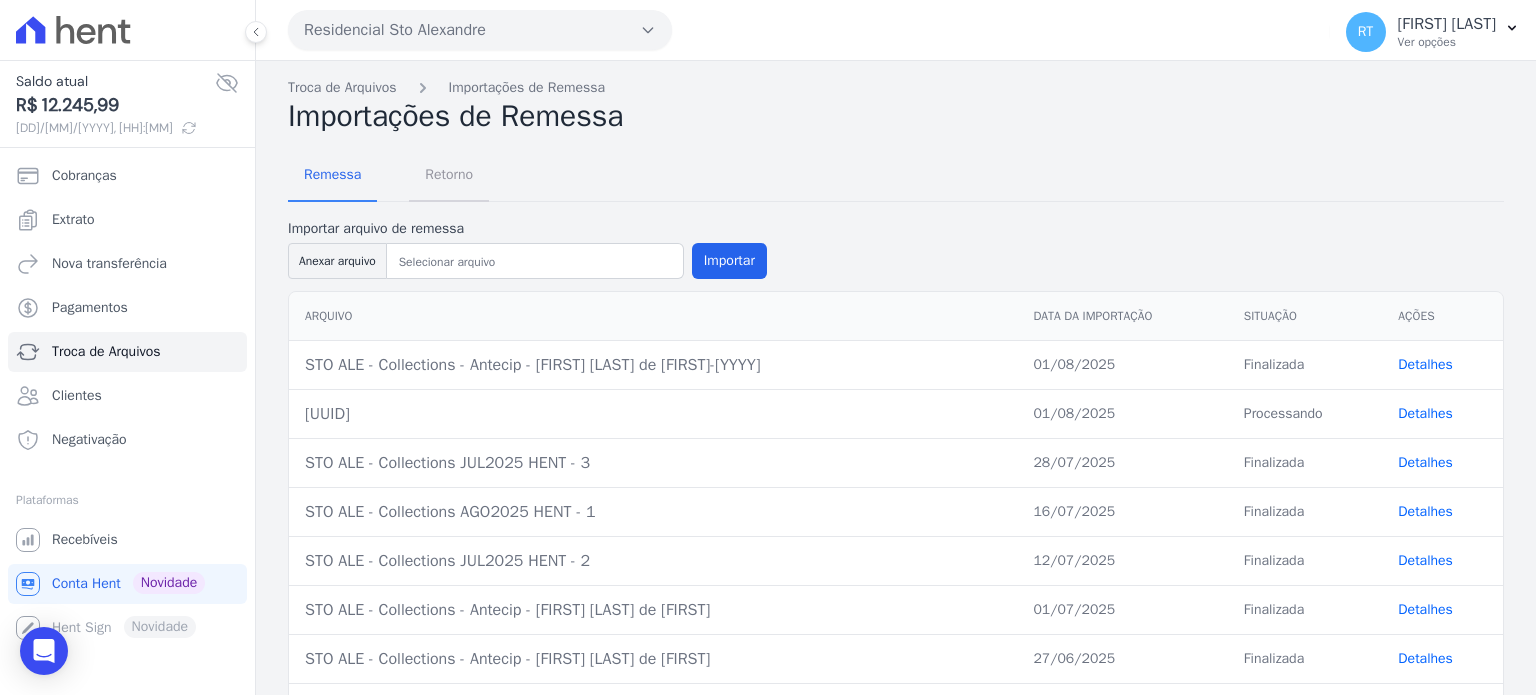 click on "Retorno" at bounding box center [449, 174] 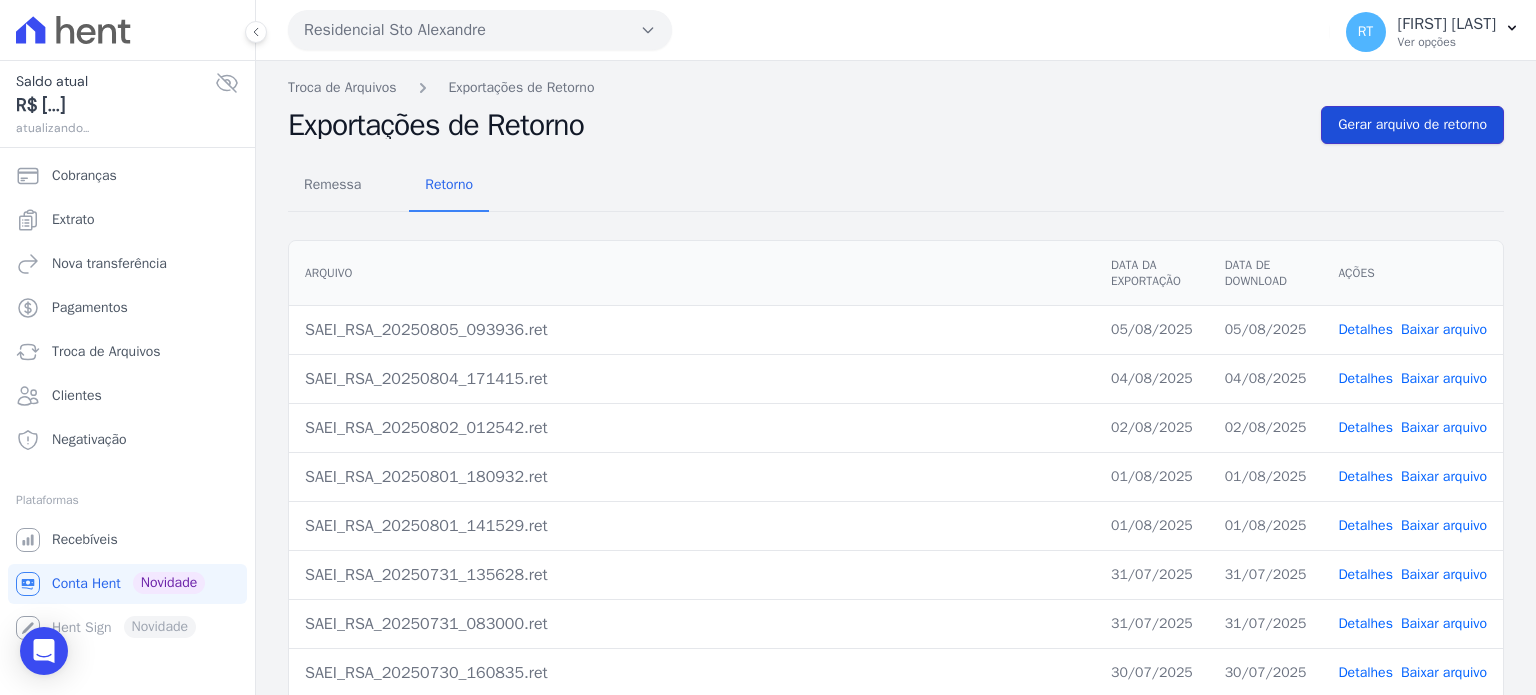 click on "Gerar arquivo de retorno" at bounding box center [1412, 125] 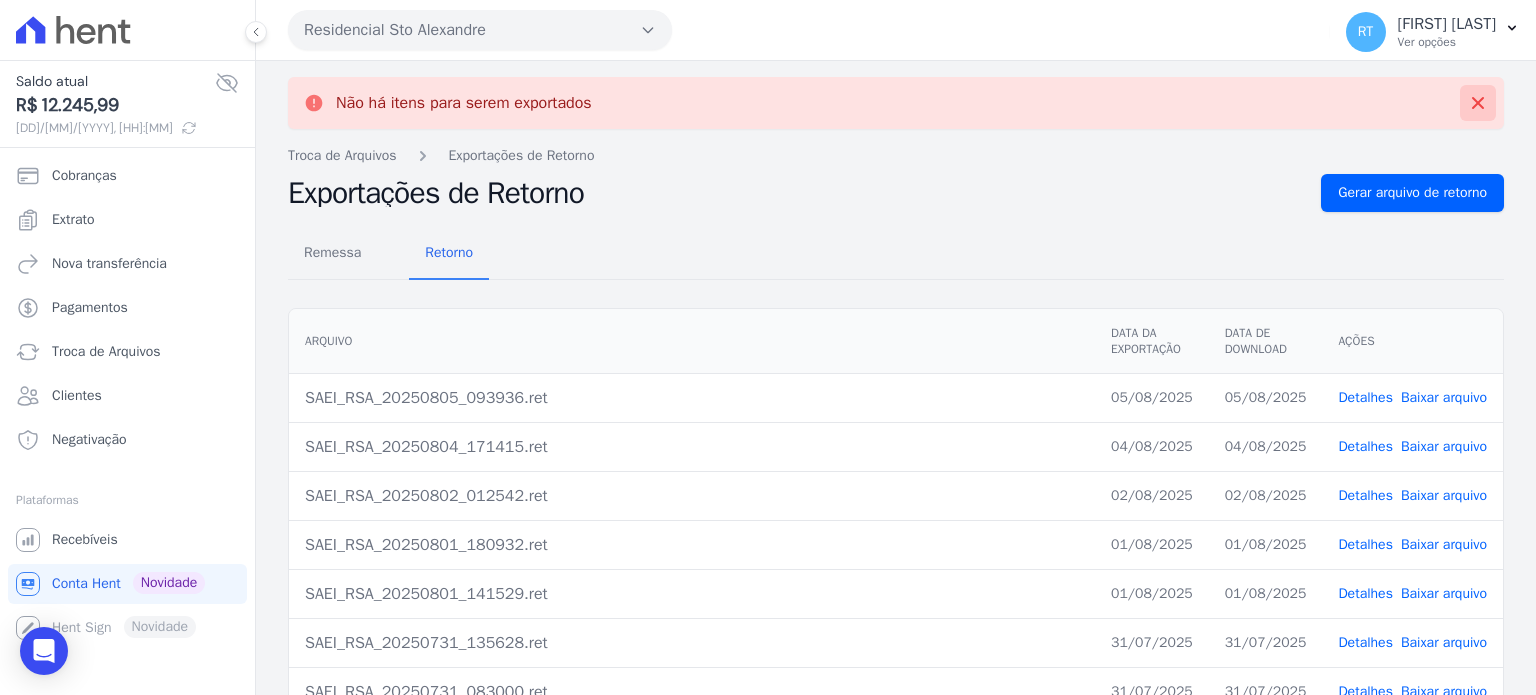click 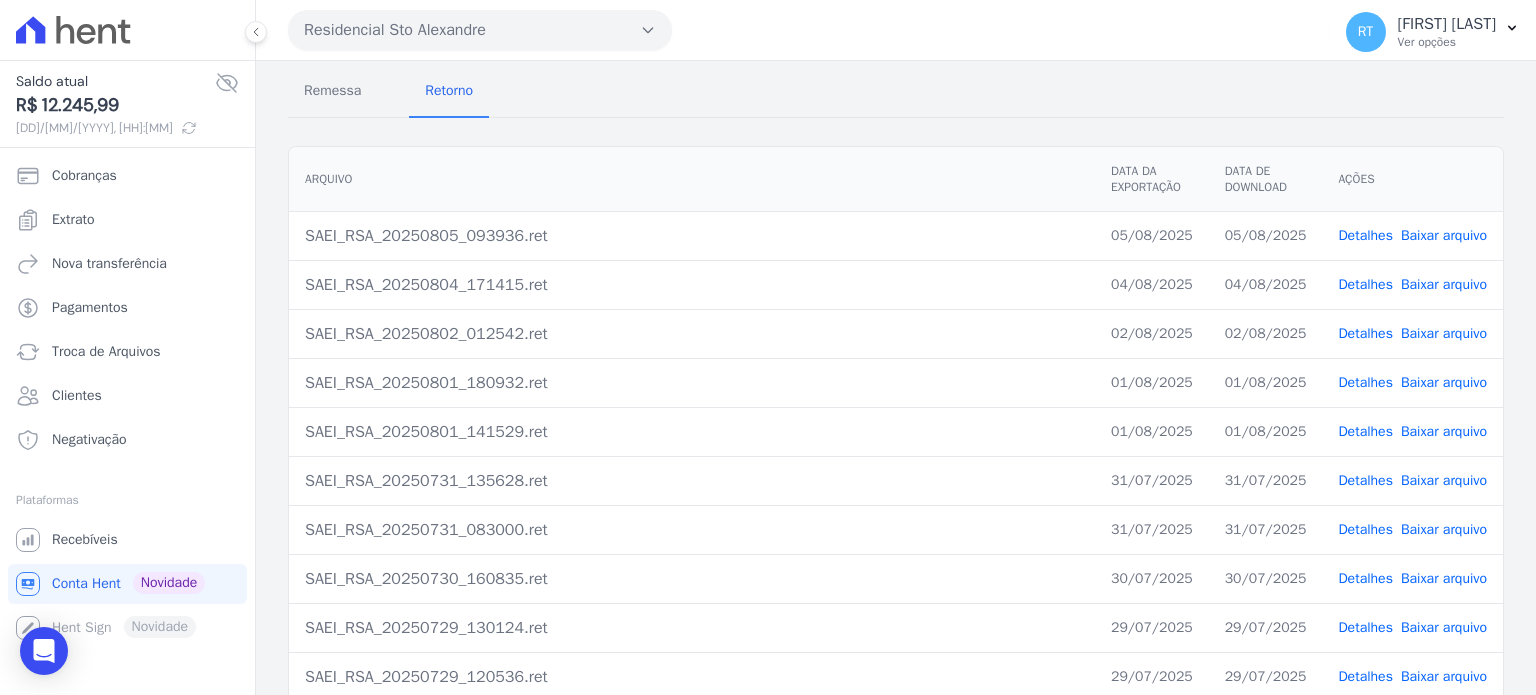 scroll, scrollTop: 0, scrollLeft: 0, axis: both 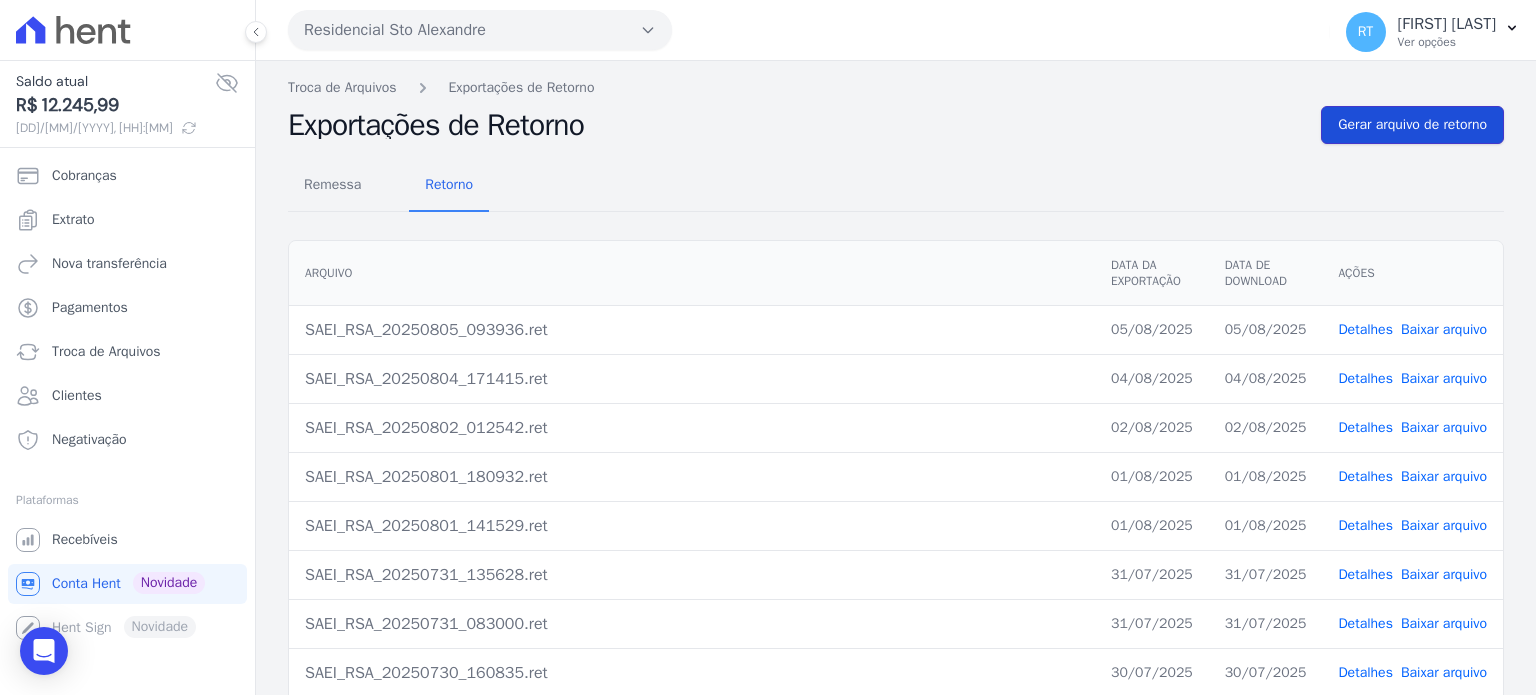 click on "Gerar arquivo de retorno" at bounding box center (1412, 125) 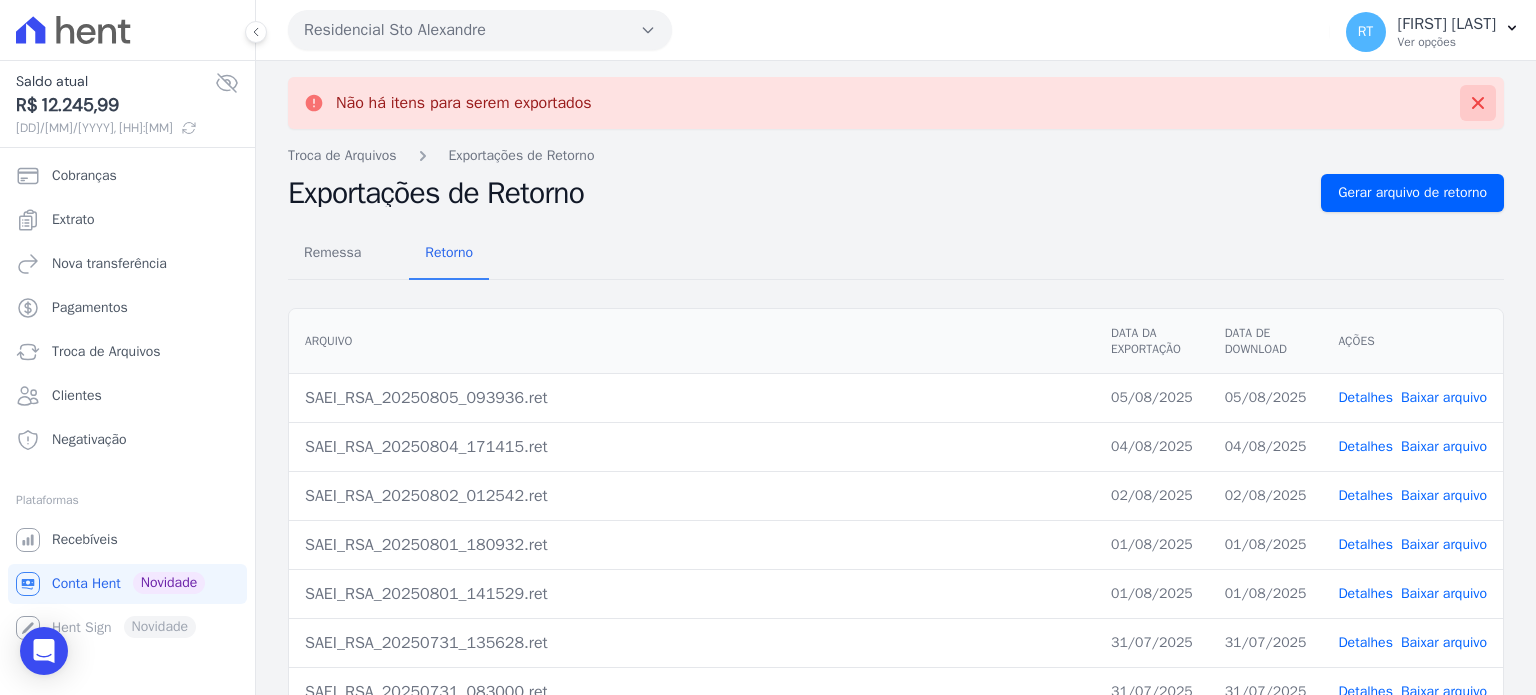 click 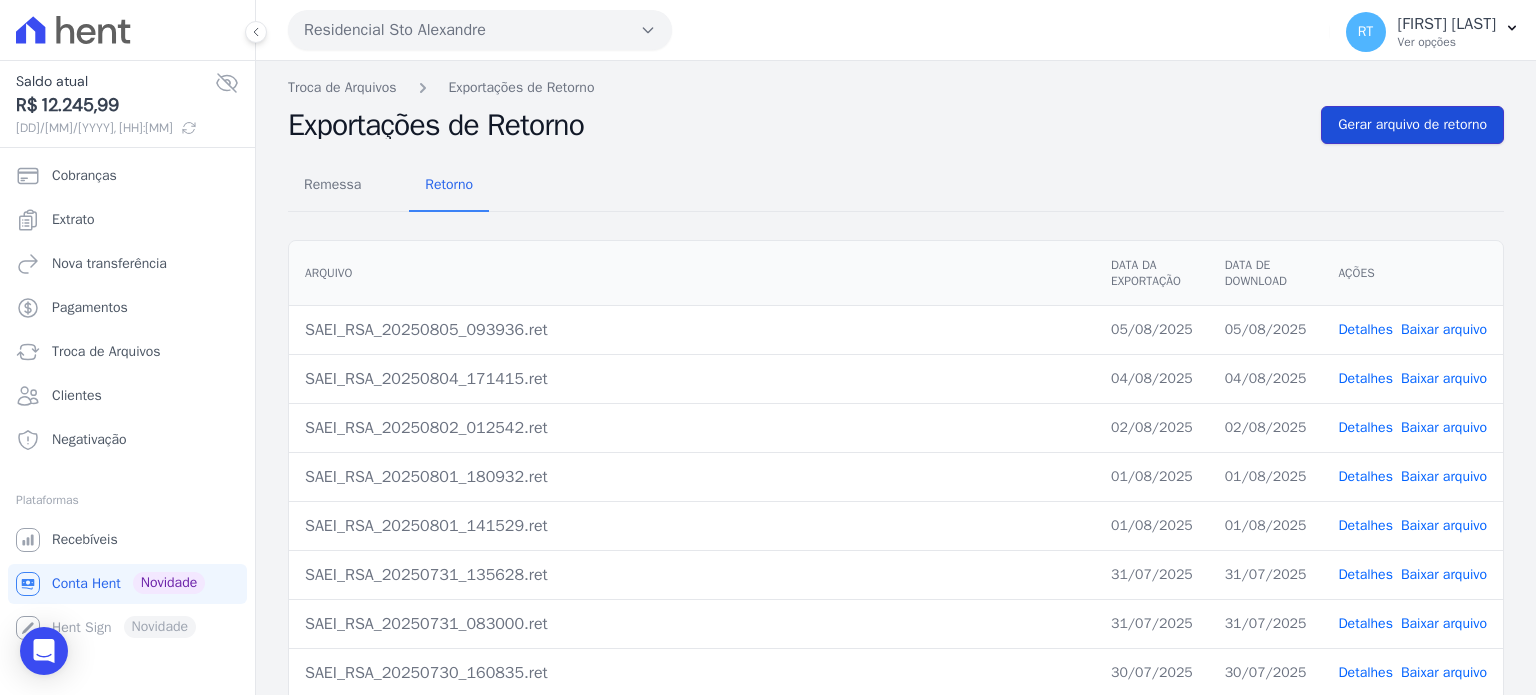 click on "Gerar arquivo de retorno" at bounding box center [1412, 125] 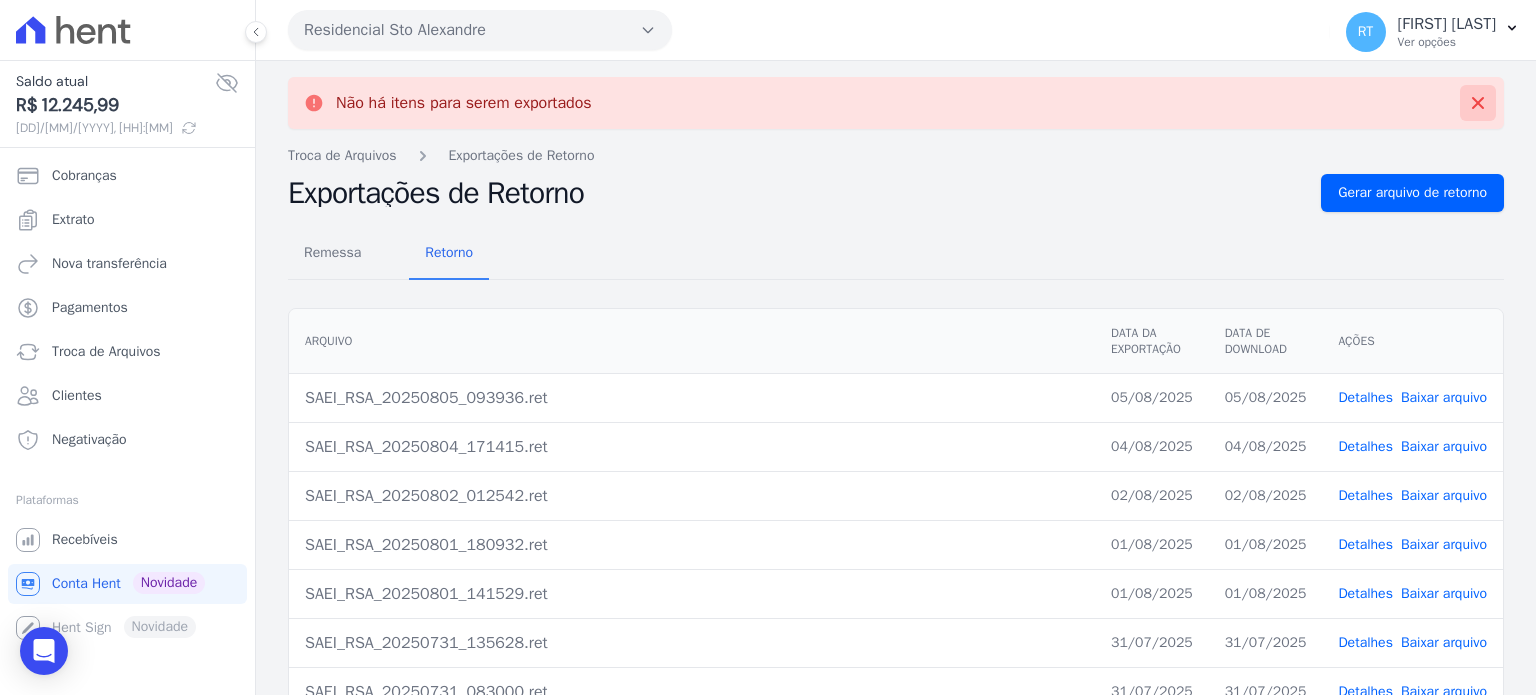 click 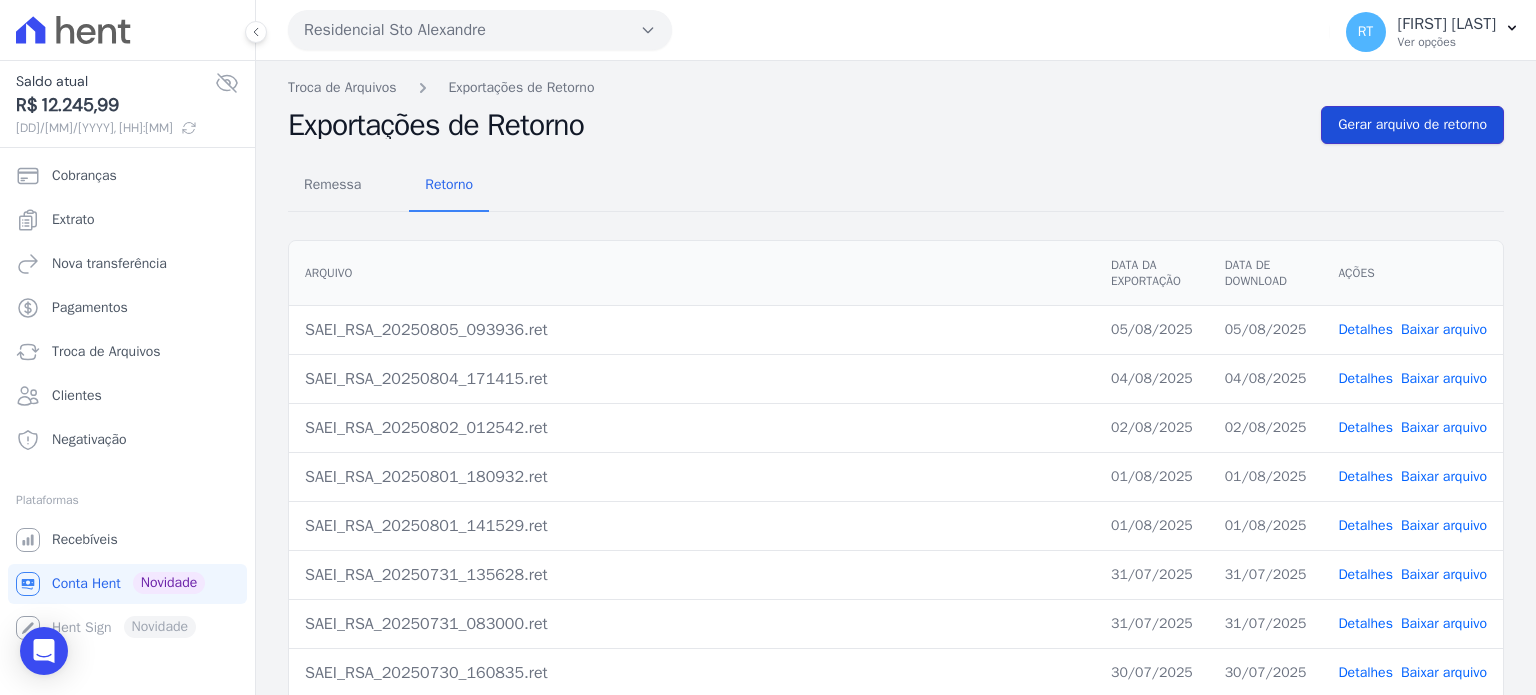 click on "Gerar arquivo de retorno" at bounding box center (1412, 125) 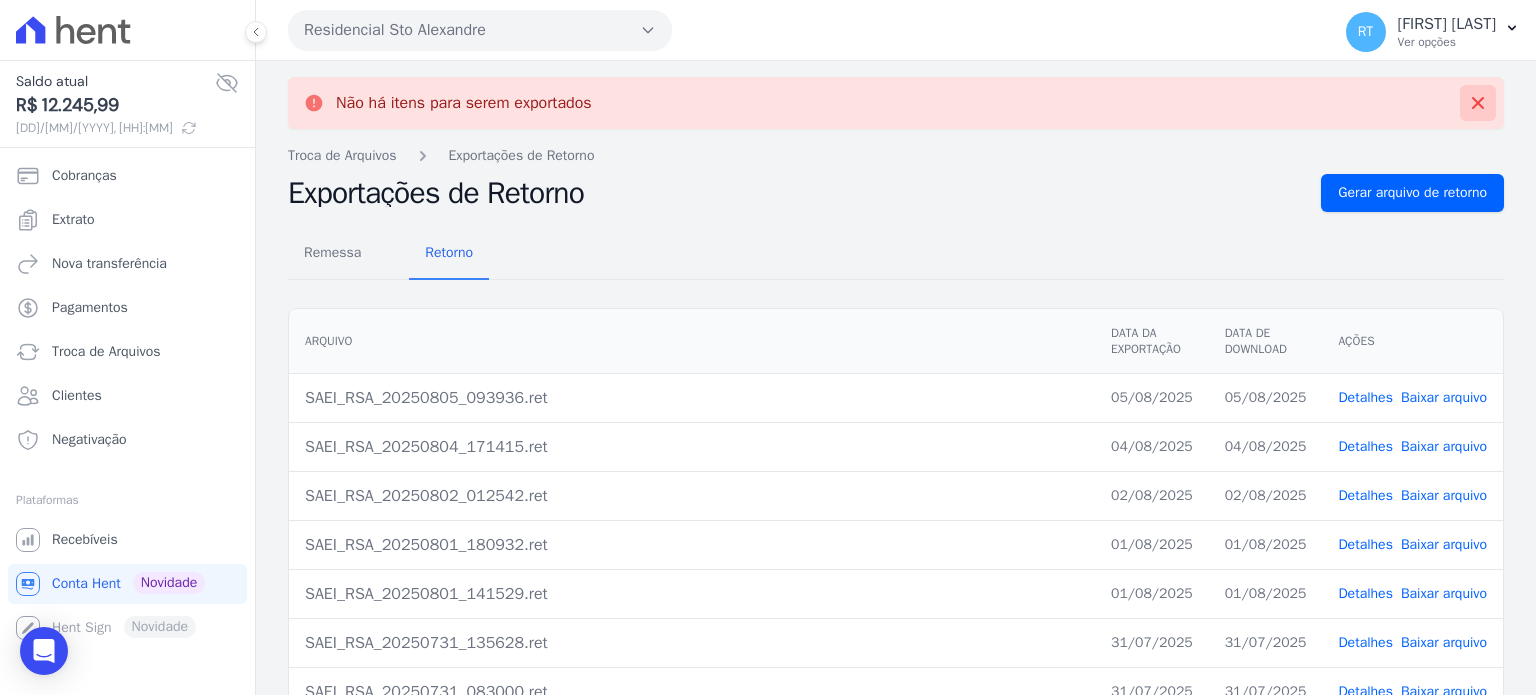 click 